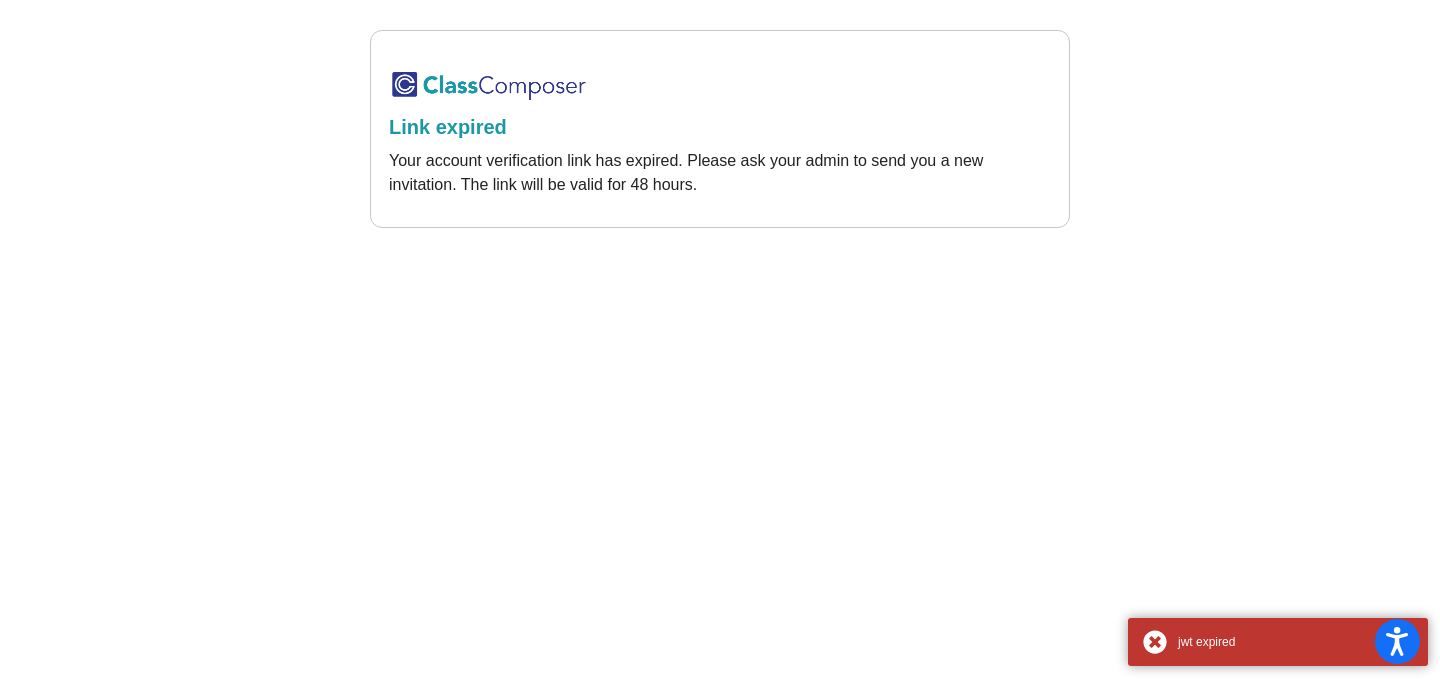 scroll, scrollTop: 0, scrollLeft: 0, axis: both 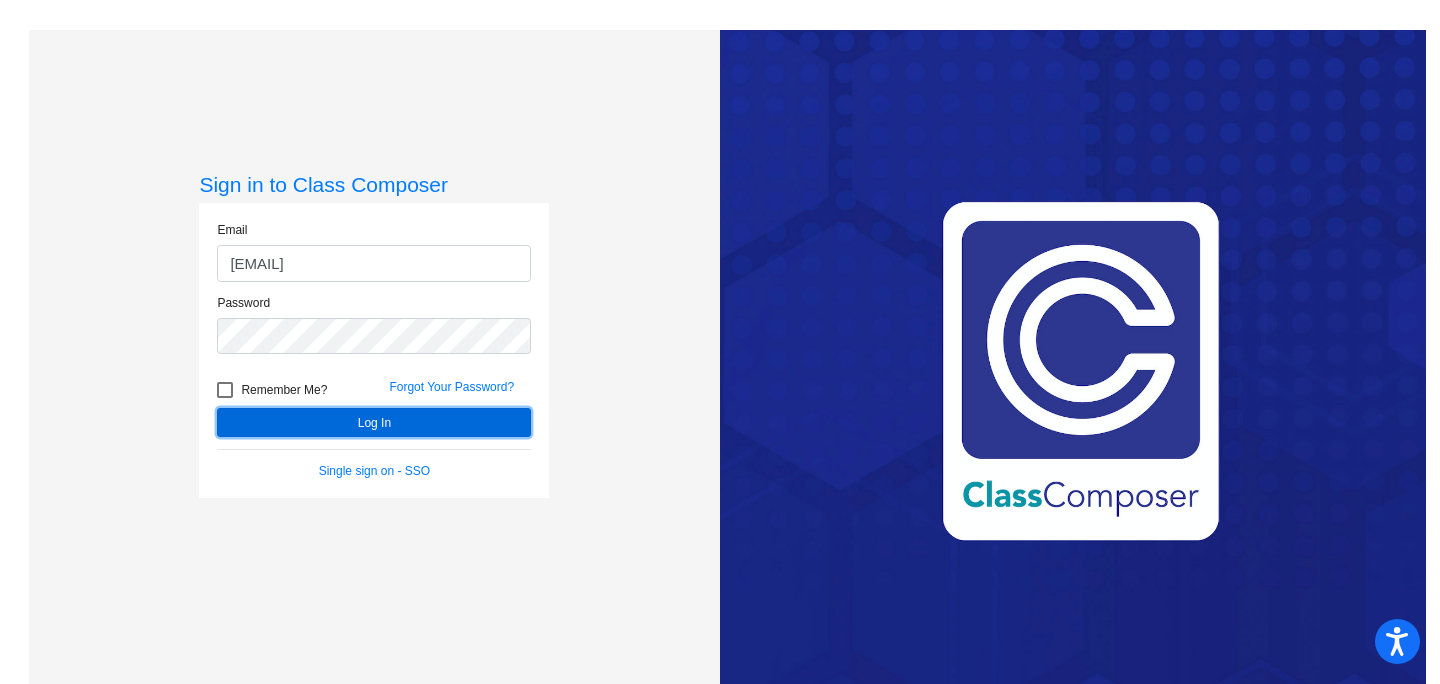 click on "Log In" 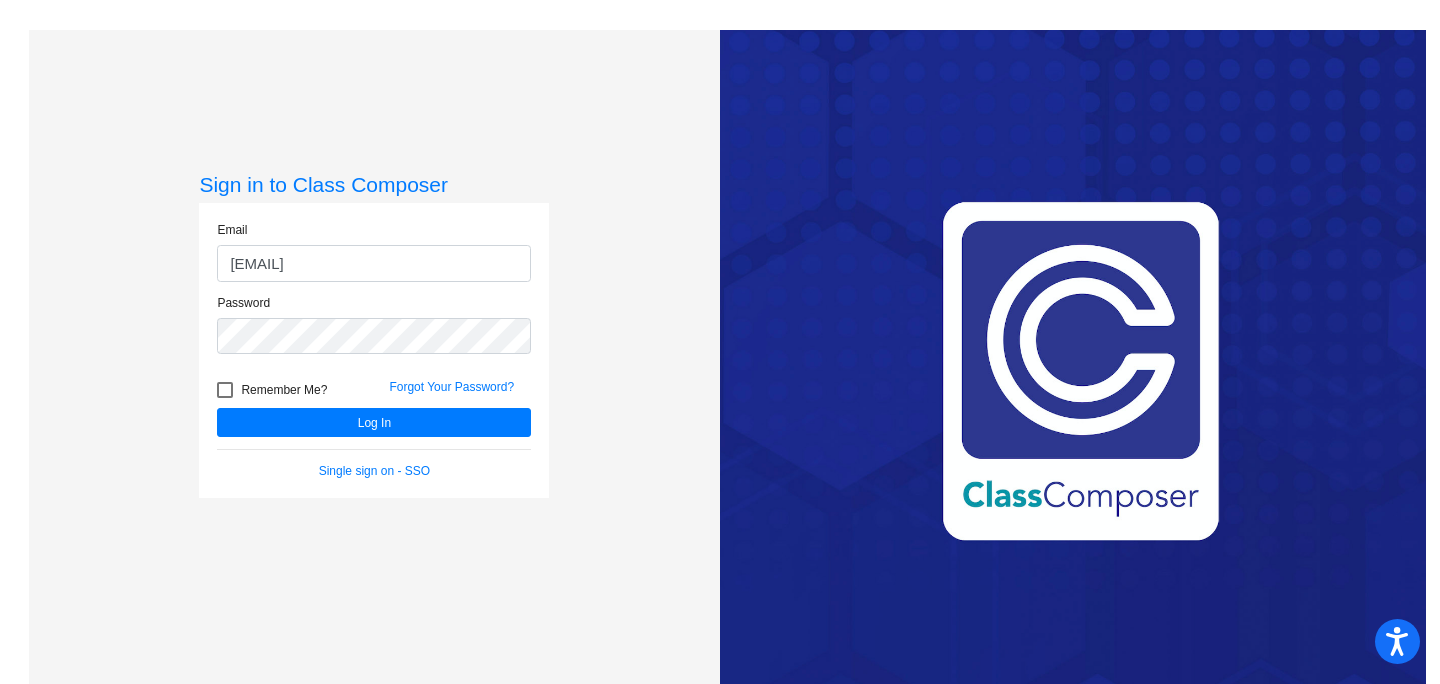 click on "Sign in to Class Composer Email [EMAIL] Password   Remember Me? Forgot Your Password?  Log In   Single sign on - SSO" 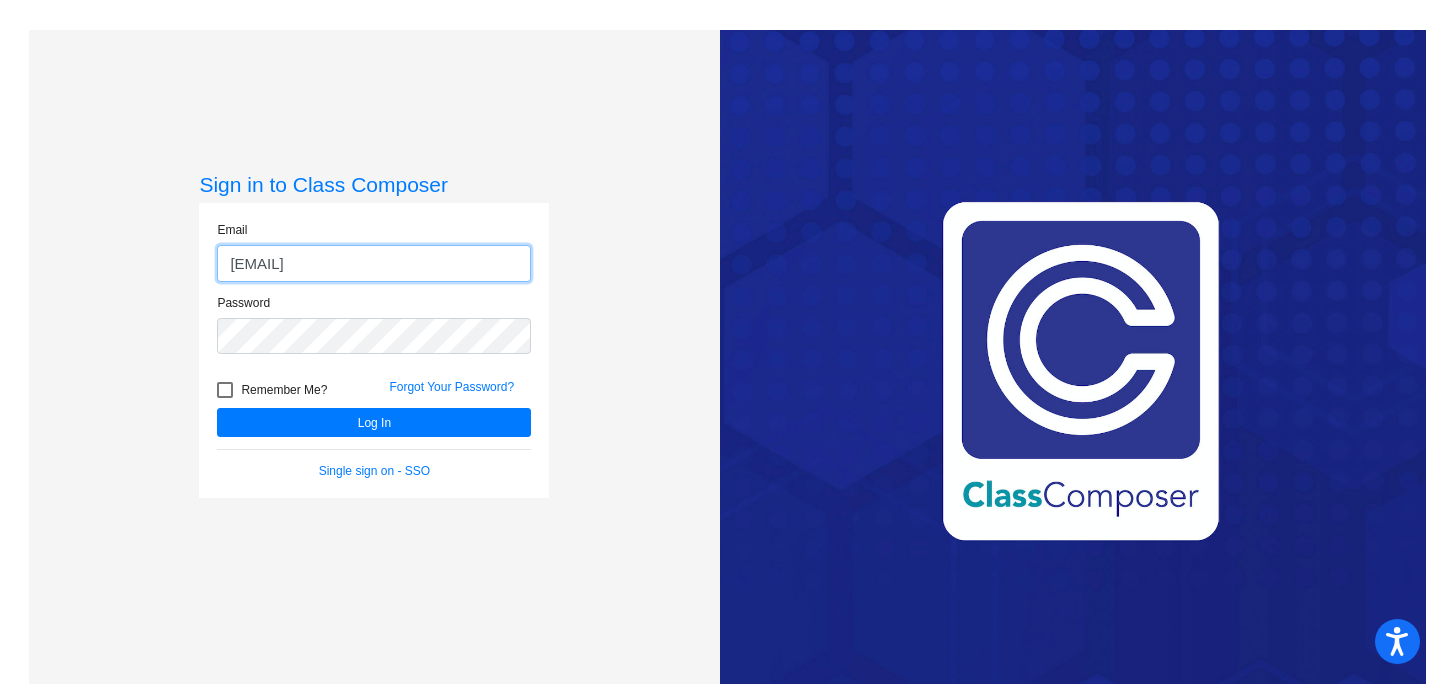 click on "[EMAIL]" 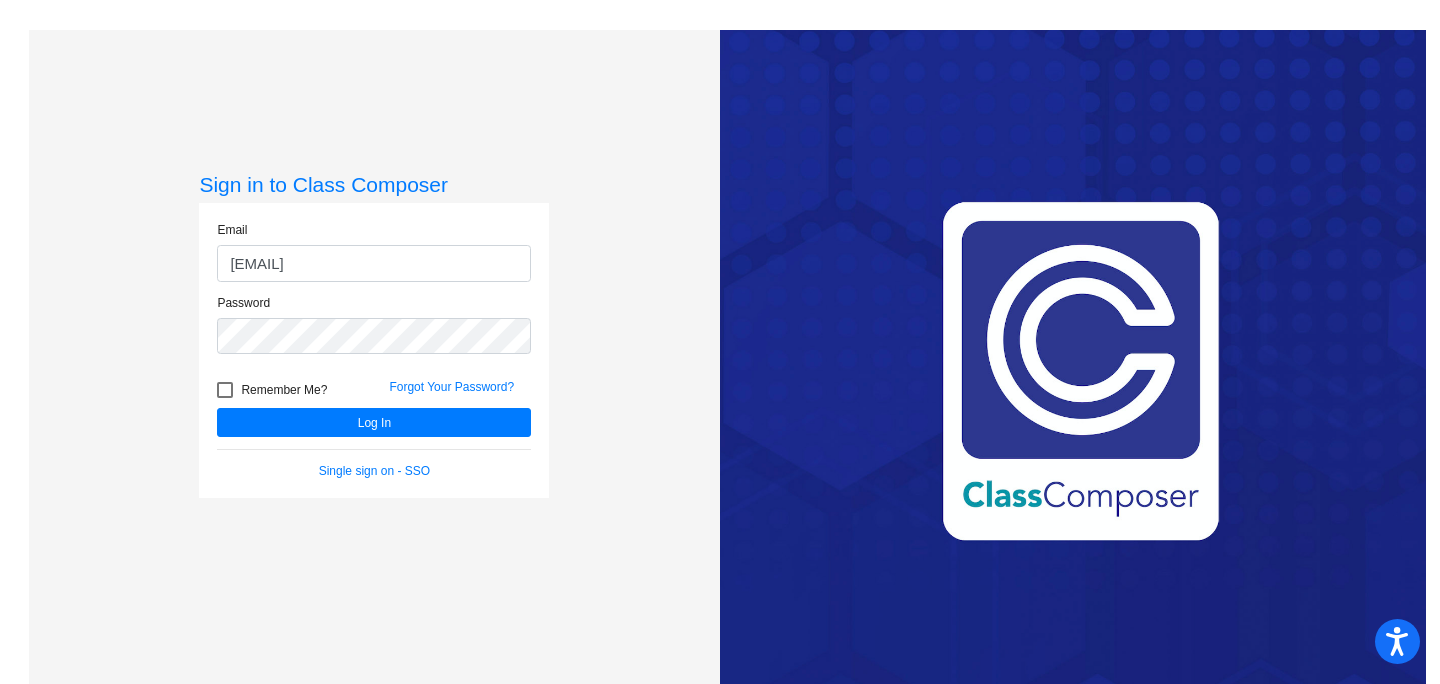 click on "Sign in to Class Composer Email [EMAIL] Password   Remember Me? Forgot Your Password?  Log In   Single sign on - SSO" 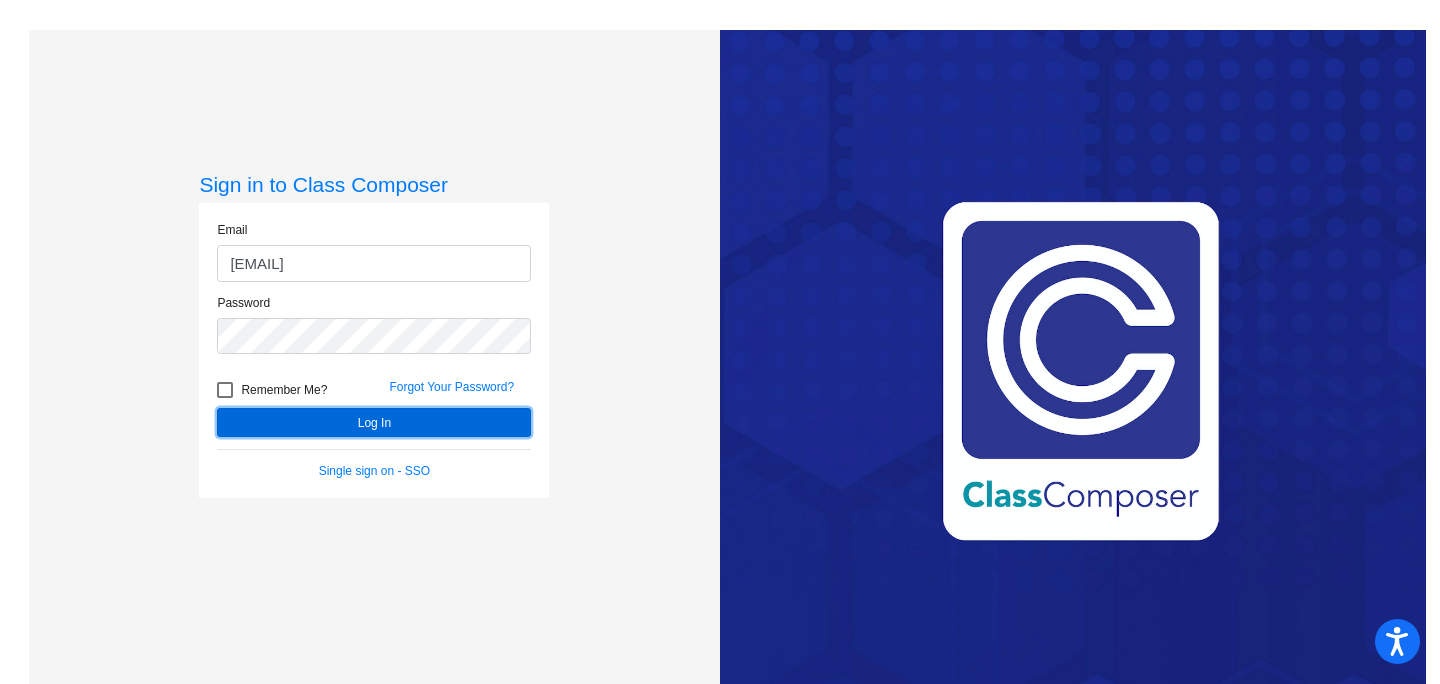 click on "Log In" 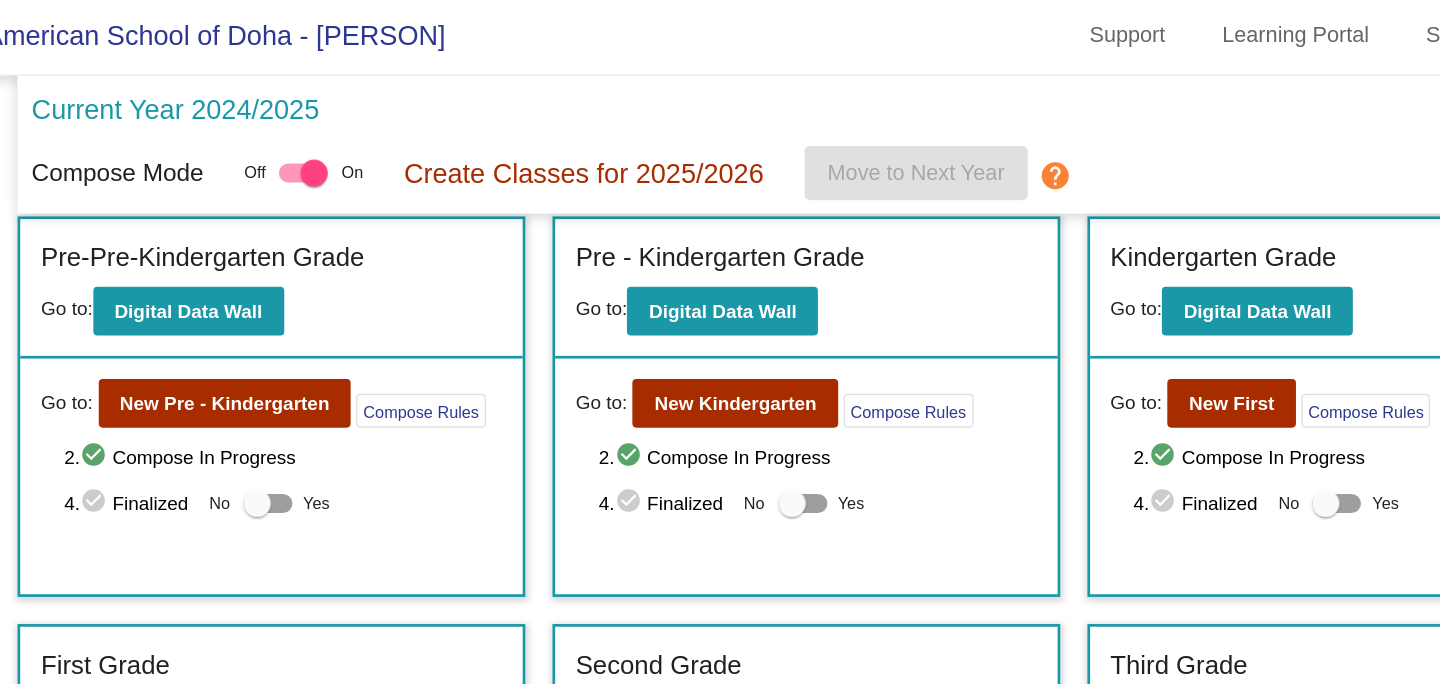 scroll, scrollTop: 0, scrollLeft: 0, axis: both 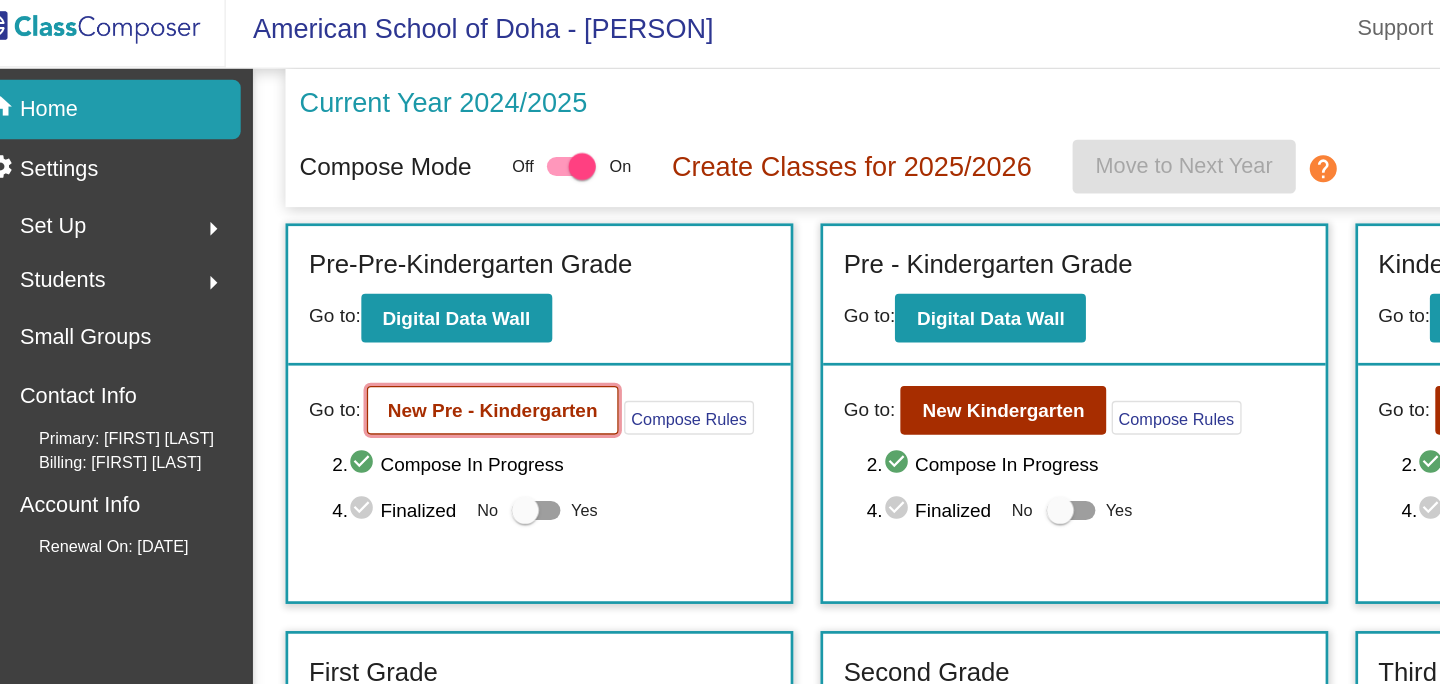 click on "New Pre - Kindergarten" 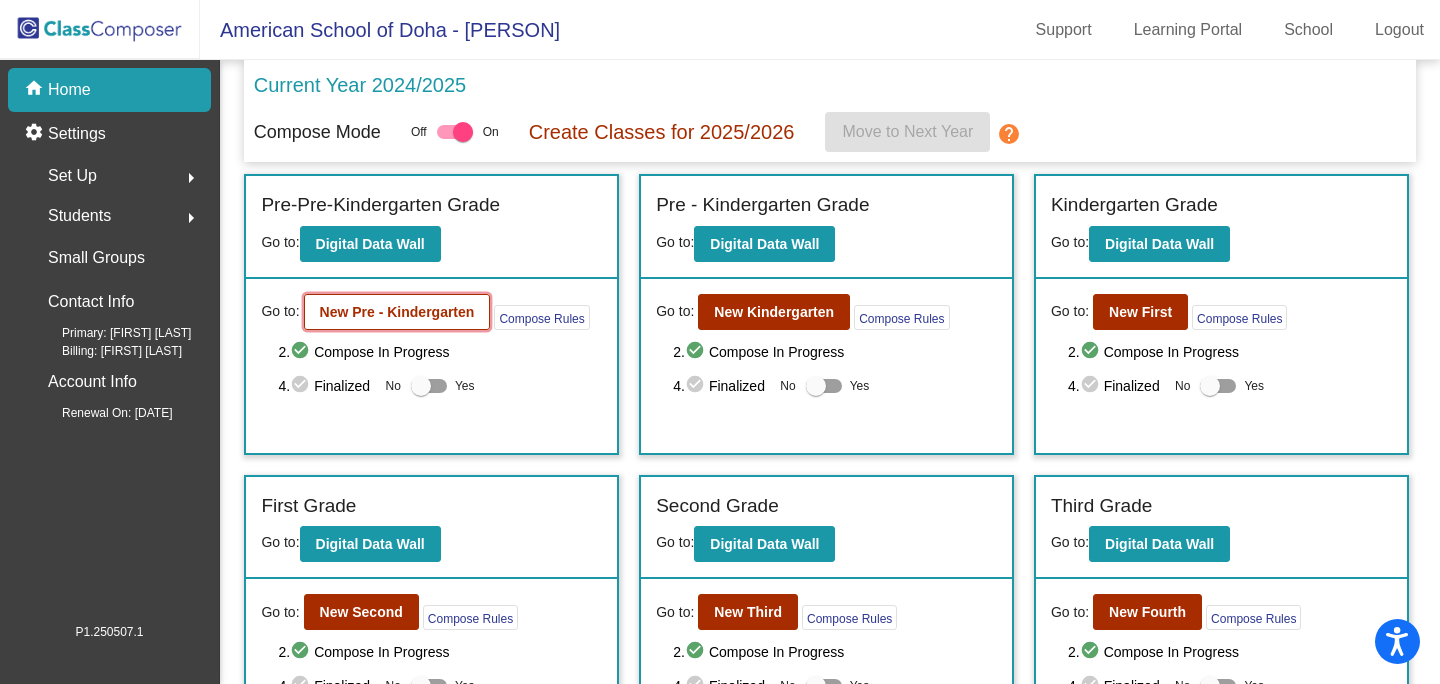 click on "New Pre - Kindergarten" 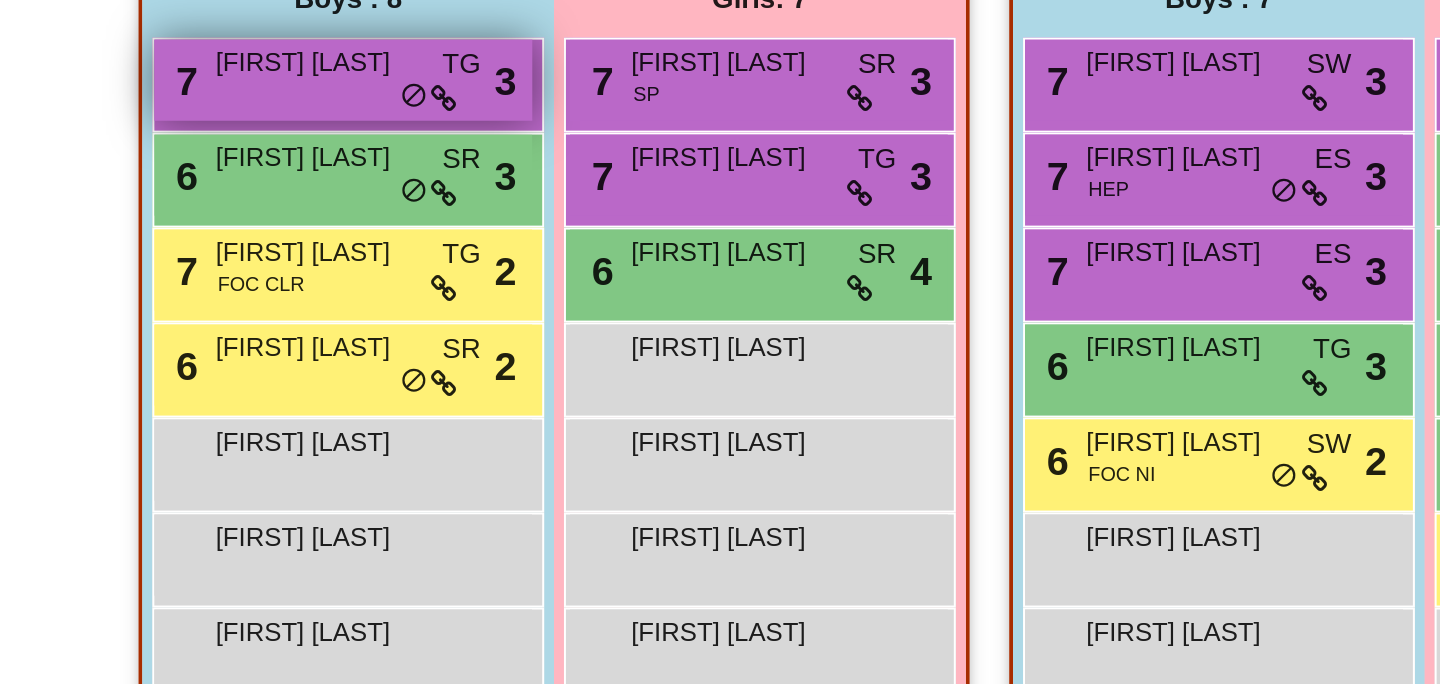 scroll, scrollTop: 520, scrollLeft: 0, axis: vertical 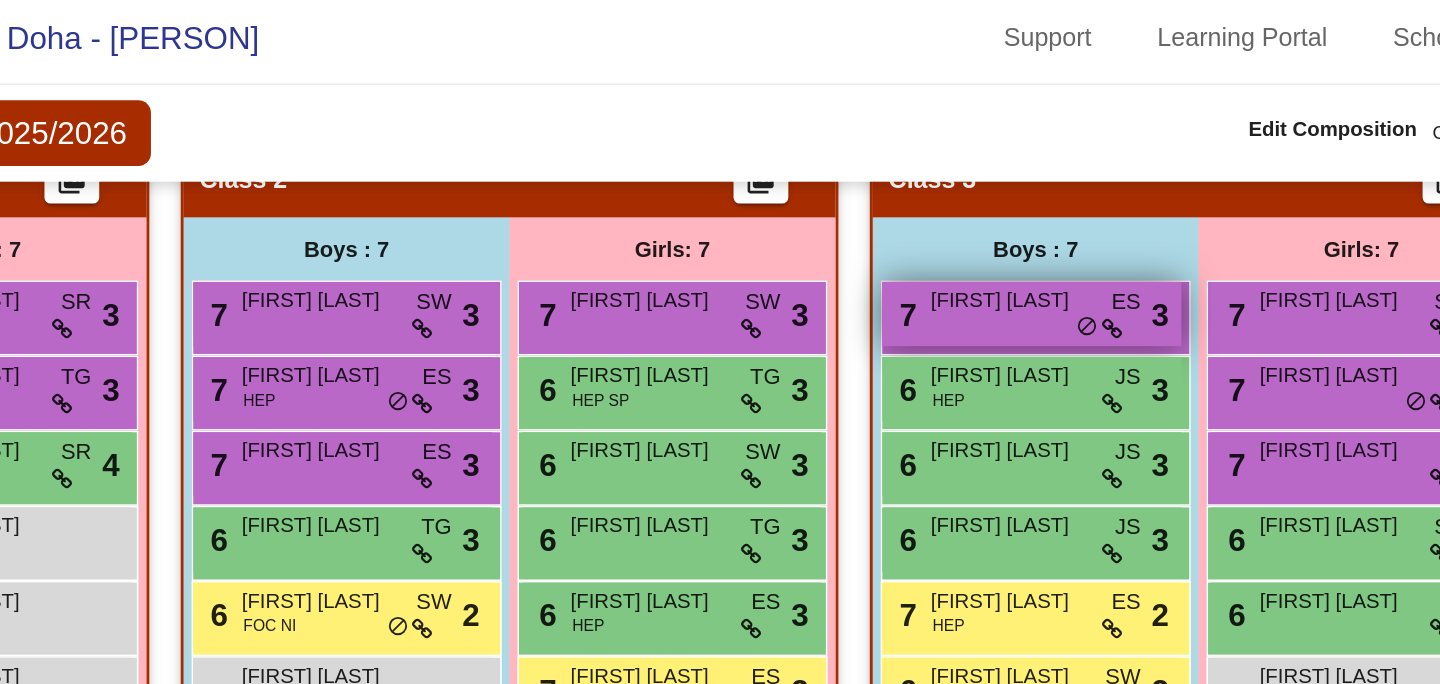 click on "[NUMBER] [FIRST] [LAST] ES lock do_not_disturb_alt [NUMBER]" at bounding box center [1053, 206] 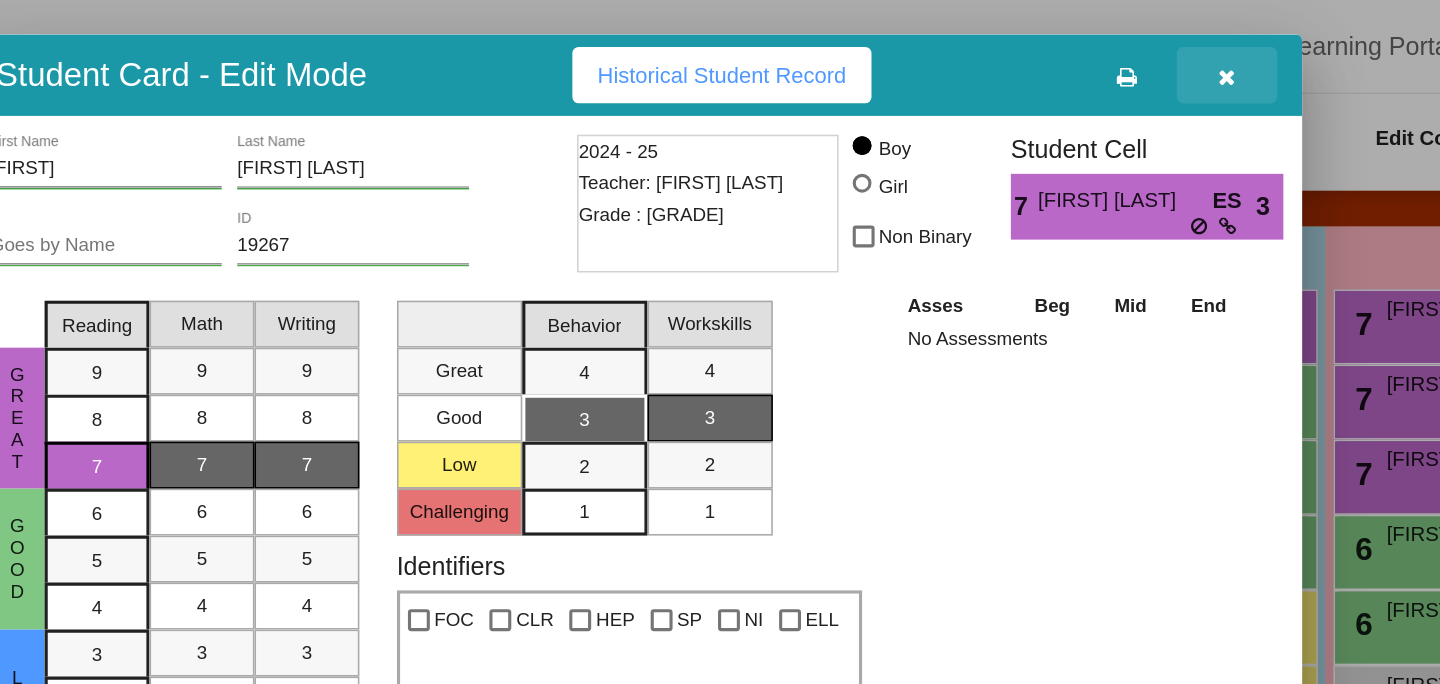click at bounding box center (1097, 49) 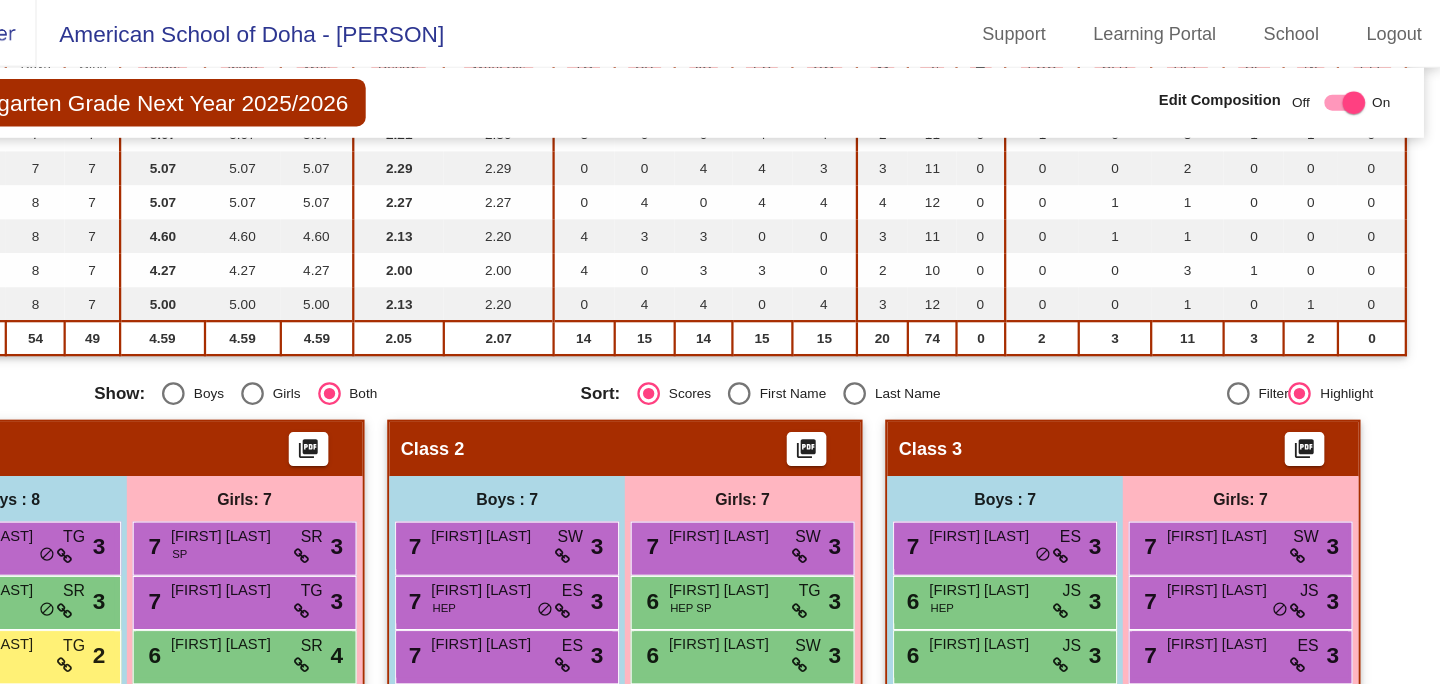 scroll, scrollTop: 277, scrollLeft: 0, axis: vertical 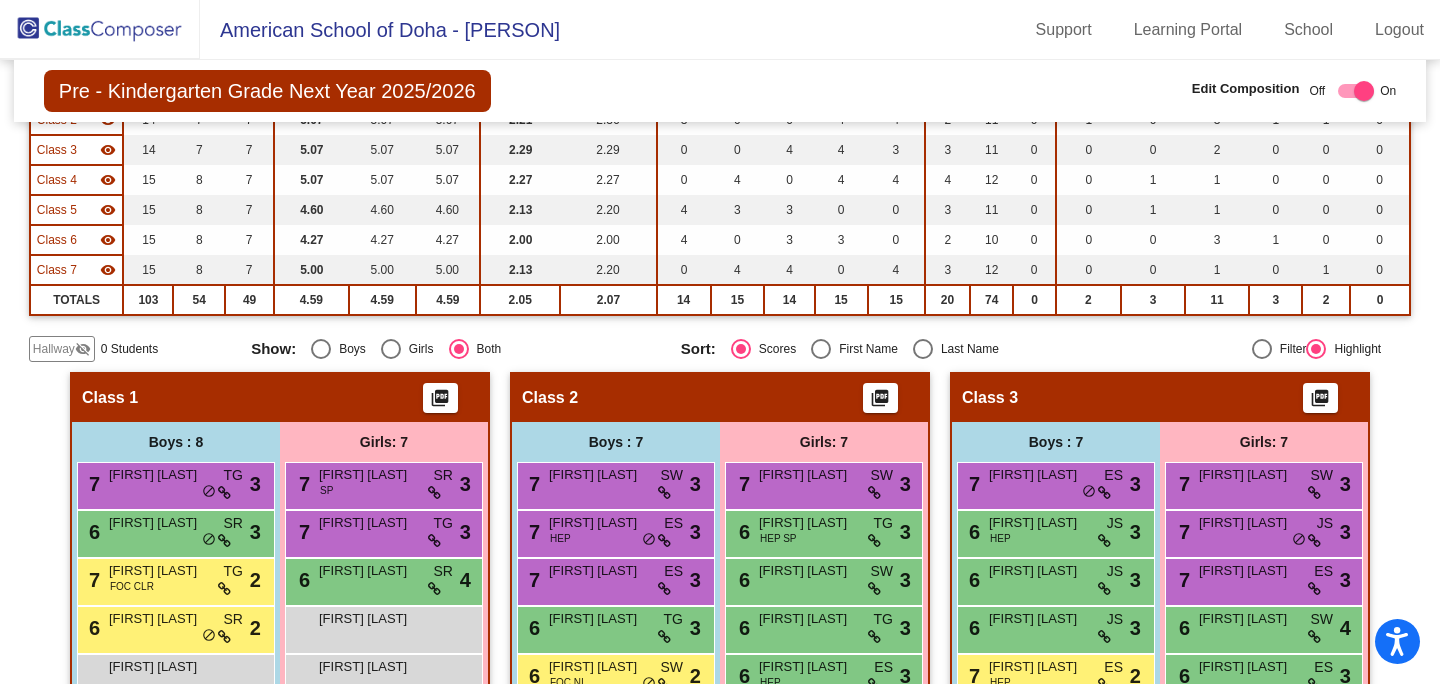click 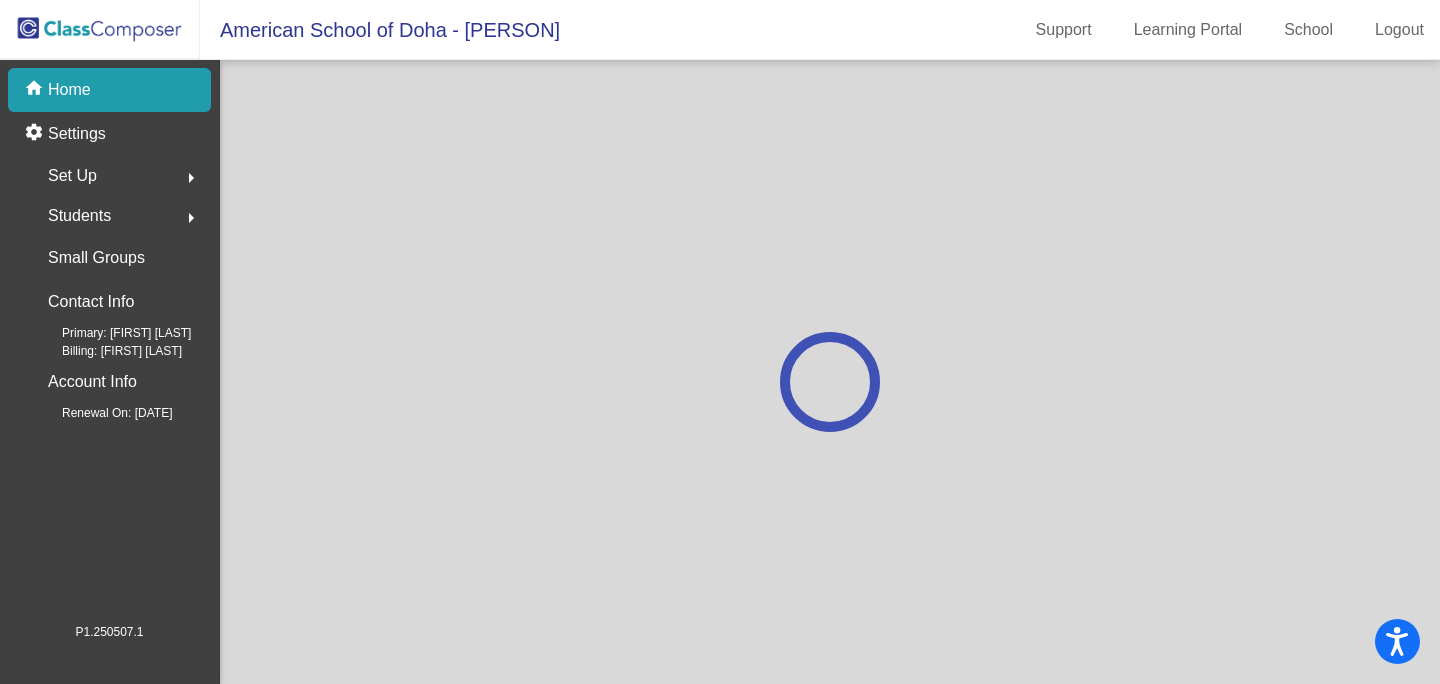 scroll, scrollTop: 0, scrollLeft: 0, axis: both 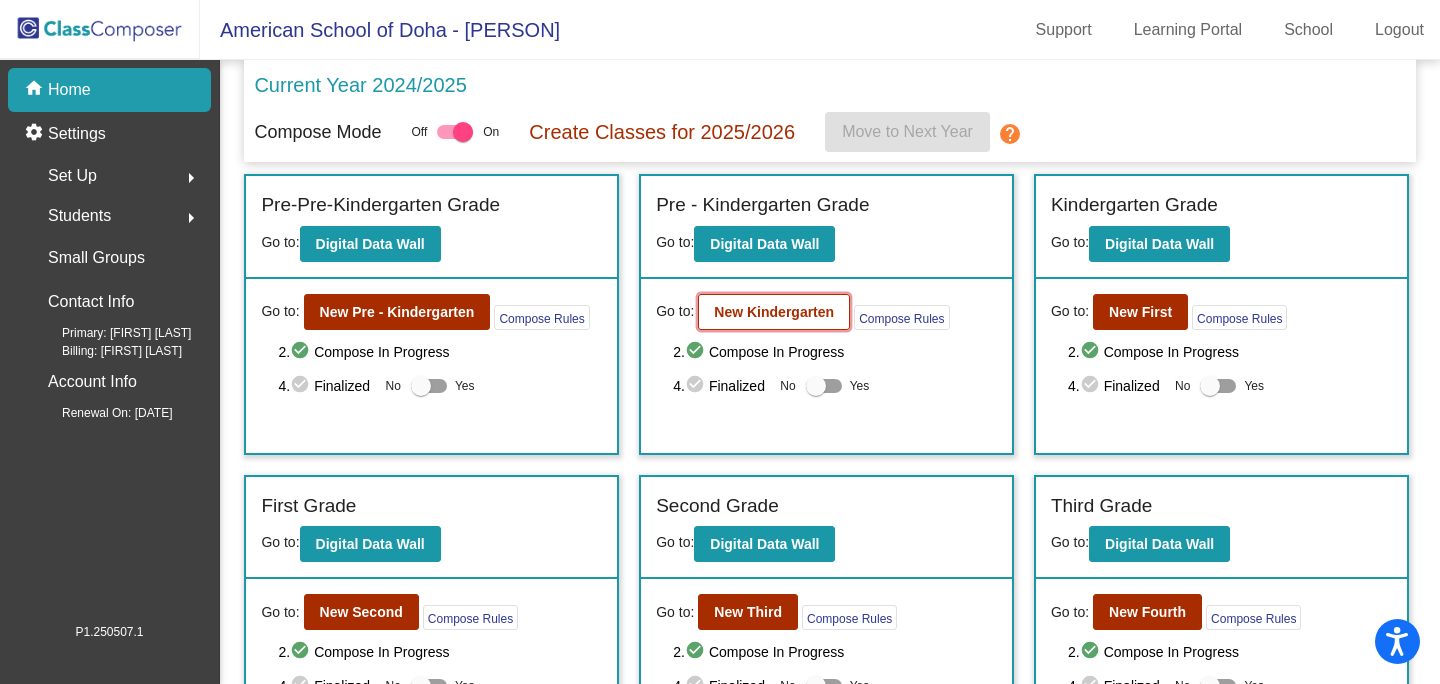 click on "New Kindergarten" 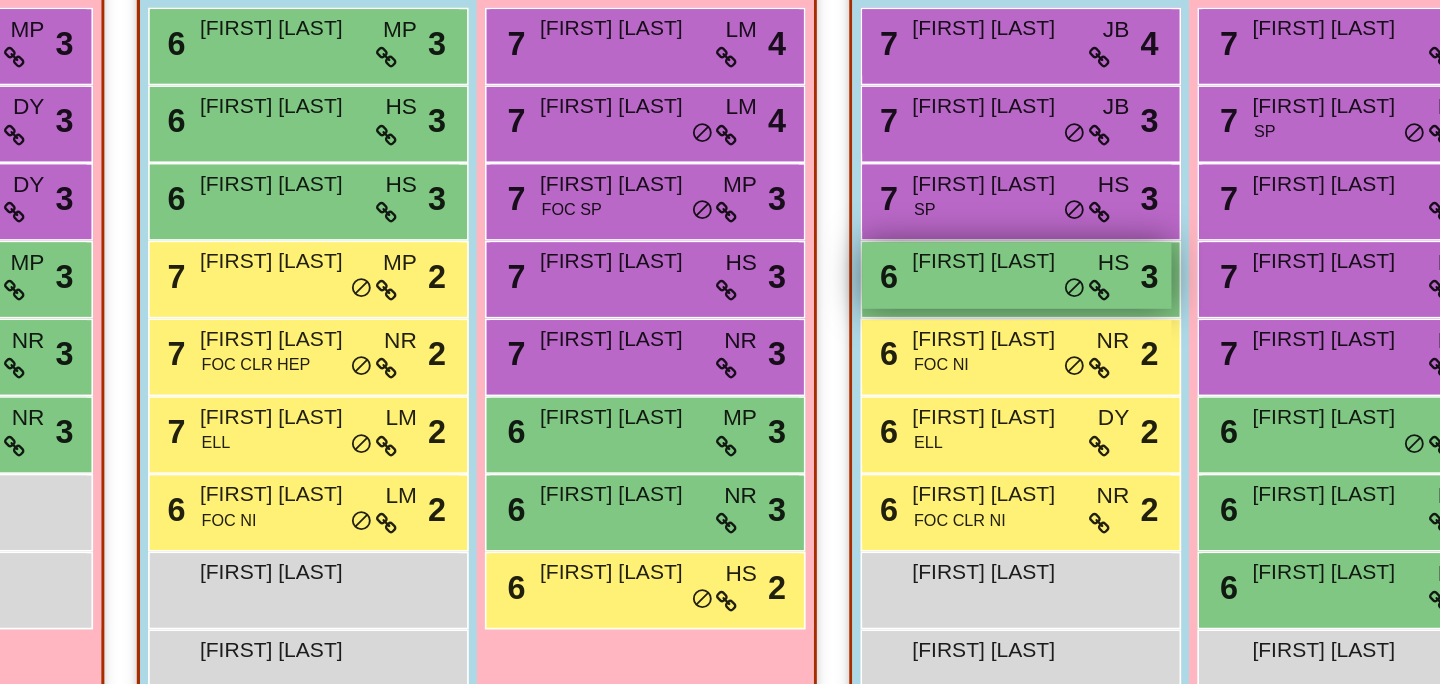 scroll, scrollTop: 1139, scrollLeft: 0, axis: vertical 